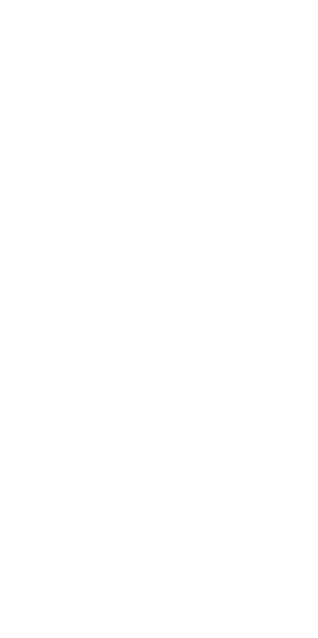 scroll, scrollTop: 0, scrollLeft: 0, axis: both 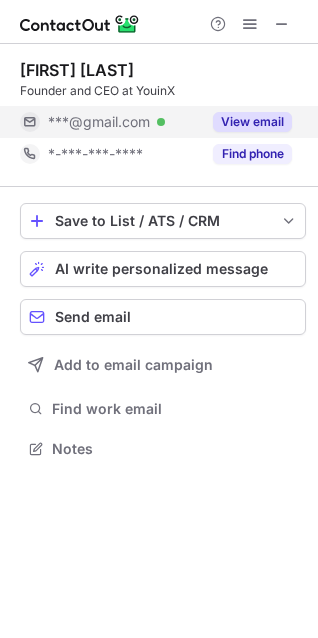 click on "View email" at bounding box center [252, 122] 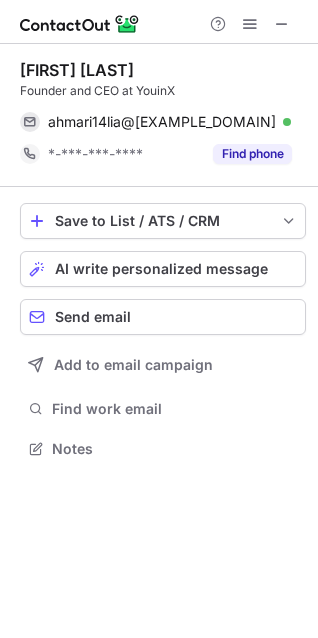 scroll, scrollTop: 435, scrollLeft: 318, axis: both 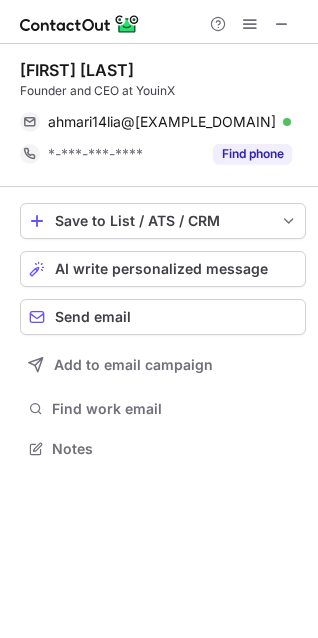 click on "Ahmari-Lia Liyoon" at bounding box center [77, 70] 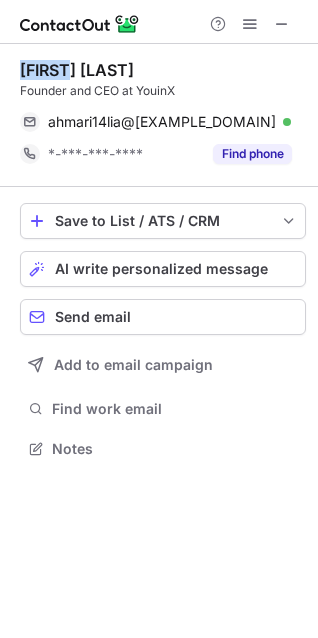 click on "Ahmari-Lia Liyoon" at bounding box center [77, 70] 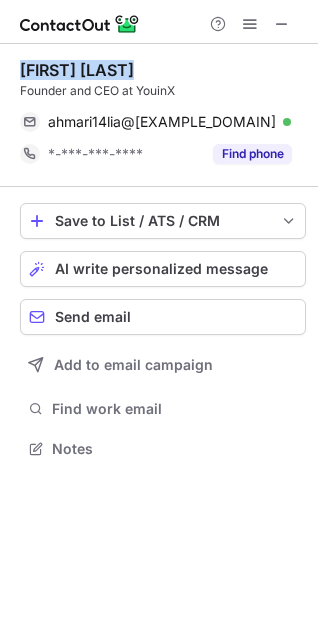 click on "Ahmari-Lia Liyoon" at bounding box center [77, 70] 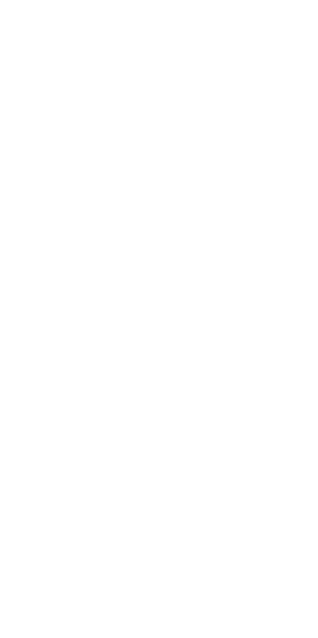scroll, scrollTop: 0, scrollLeft: 0, axis: both 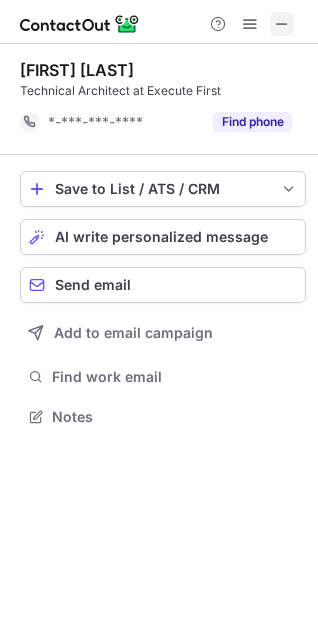 click at bounding box center [282, 24] 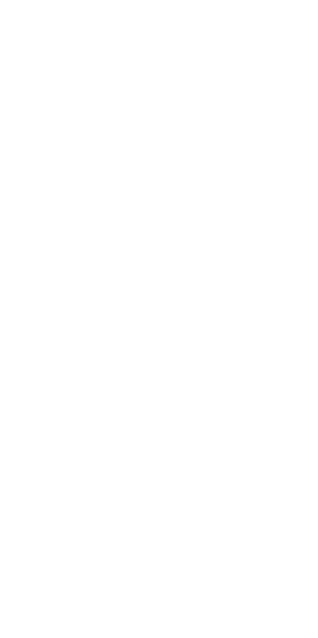 scroll, scrollTop: 0, scrollLeft: 0, axis: both 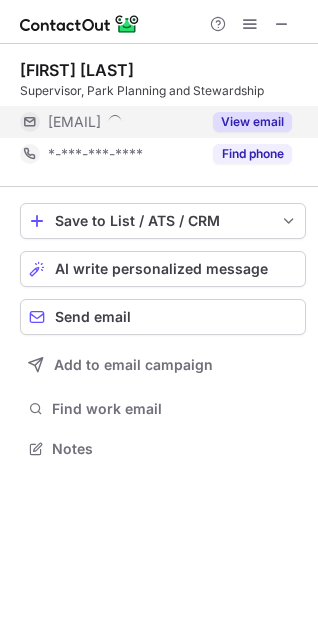 click on "View email" at bounding box center [246, 122] 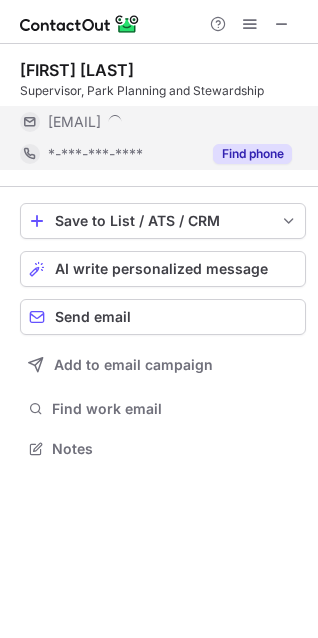 scroll, scrollTop: 10, scrollLeft: 10, axis: both 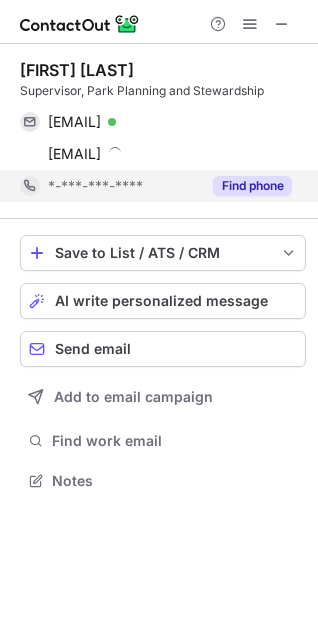 click on "Find phone" at bounding box center (246, 186) 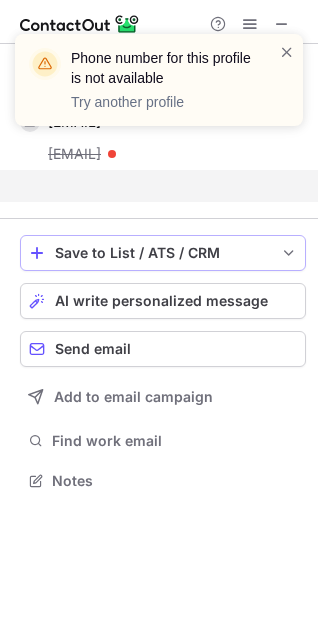 scroll, scrollTop: 435, scrollLeft: 318, axis: both 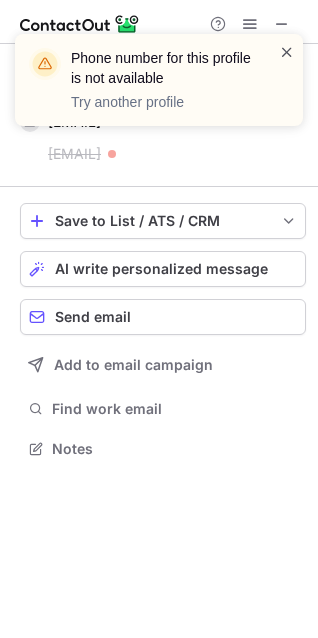 click at bounding box center [287, 52] 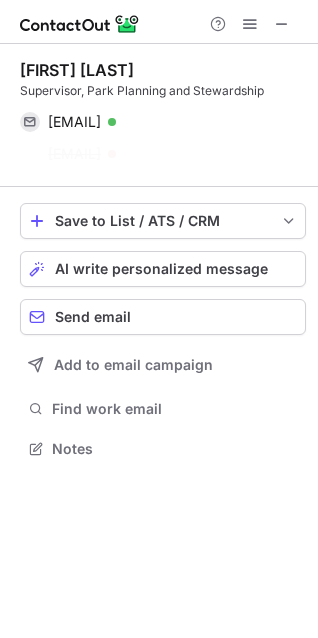 click on "Phone number for this profile is not available Try another profile" at bounding box center [159, 88] 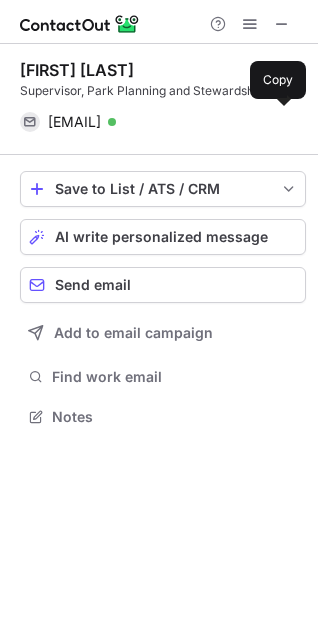 scroll, scrollTop: 403, scrollLeft: 318, axis: both 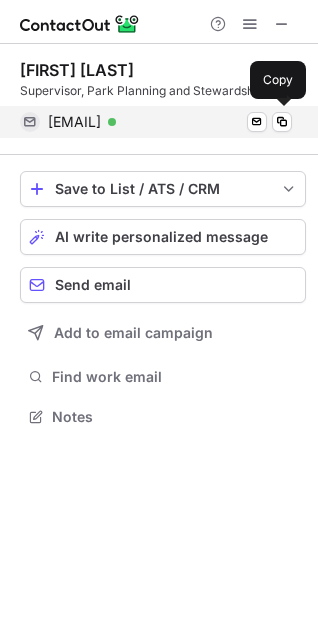 click on "aaw@ualberta.ca" at bounding box center (74, 122) 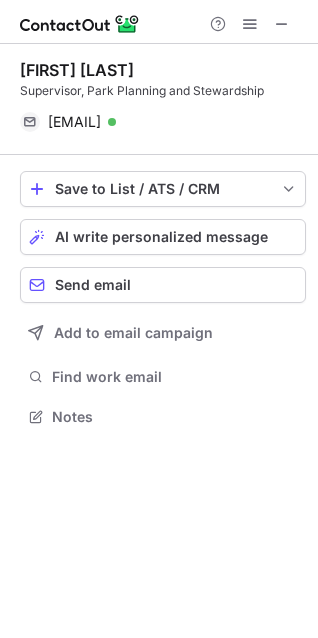 click on "Manda Wilde" at bounding box center [77, 70] 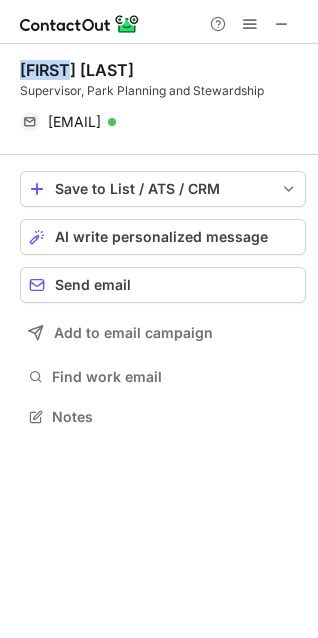click on "Manda Wilde" at bounding box center (77, 70) 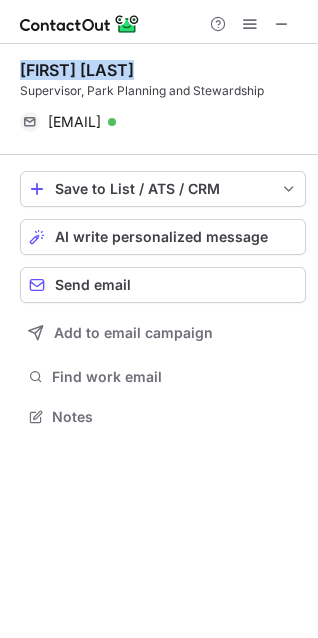 click on "Manda Wilde" at bounding box center [77, 70] 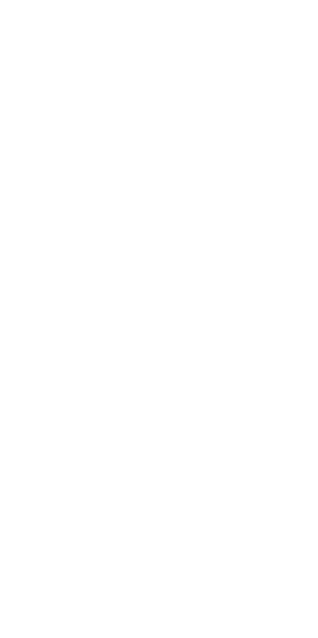 scroll, scrollTop: 0, scrollLeft: 0, axis: both 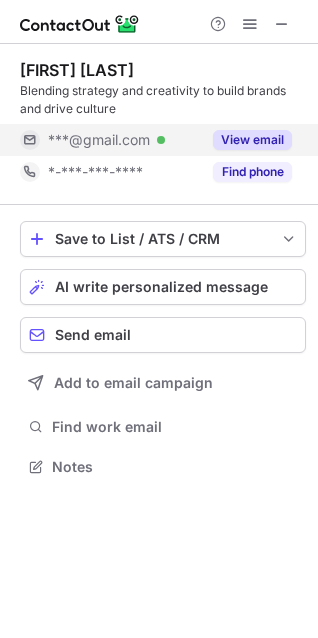 click on "View email" at bounding box center (252, 140) 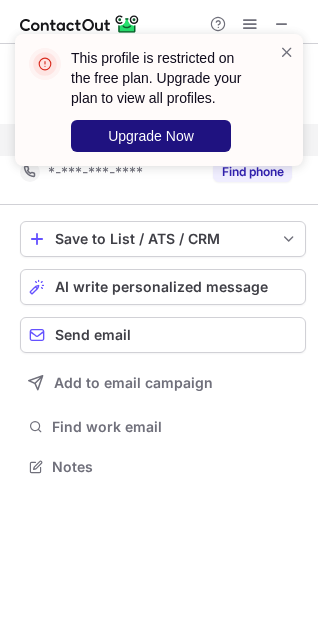 click on "Upgrade Now" at bounding box center [151, 136] 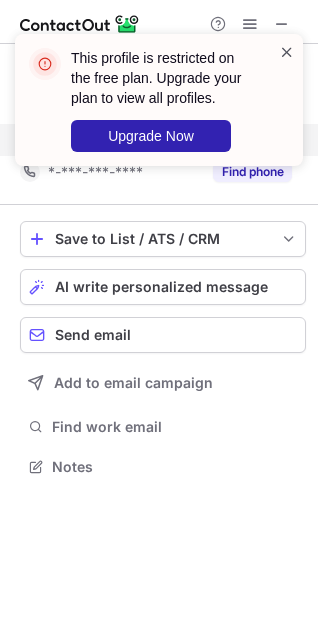 click at bounding box center (287, 52) 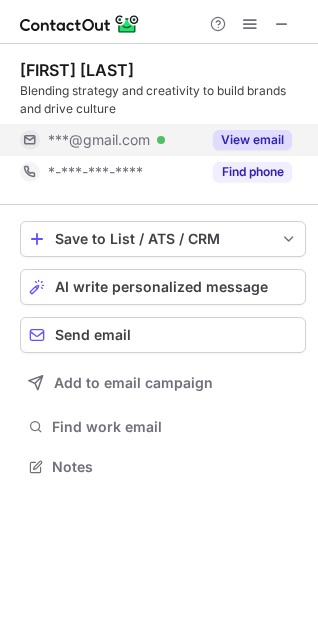 click on "This profile is restricted on the free plan. Upgrade your plan to view all profiles. Upgrade Now" at bounding box center [151, 100] 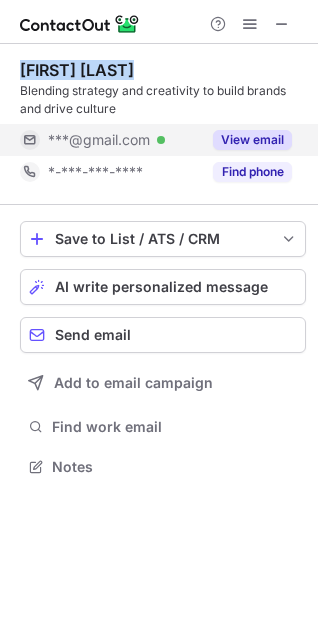 click on "Kacper Bęski" at bounding box center (77, 70) 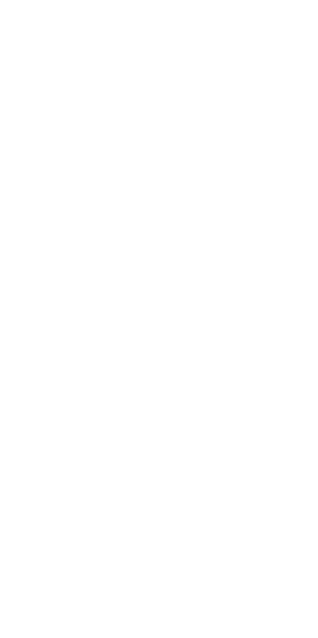 scroll, scrollTop: 0, scrollLeft: 0, axis: both 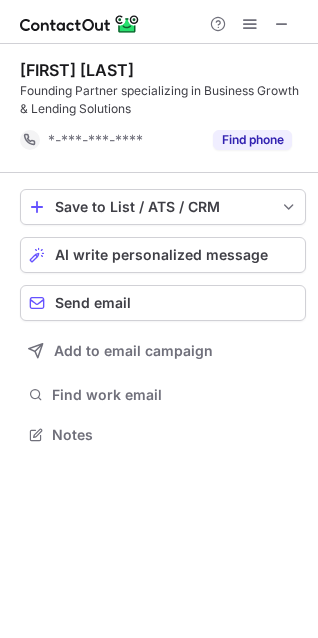 click on "Frank Cutruzzola" at bounding box center [77, 70] 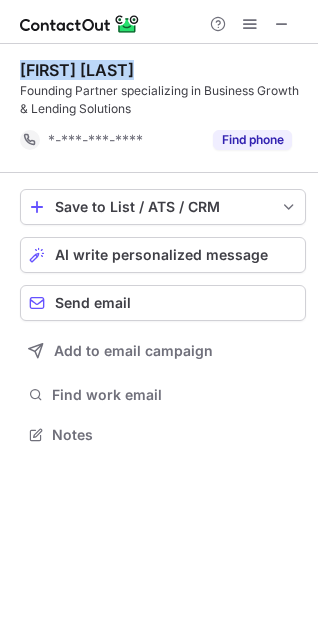click on "Frank Cutruzzola" at bounding box center (77, 70) 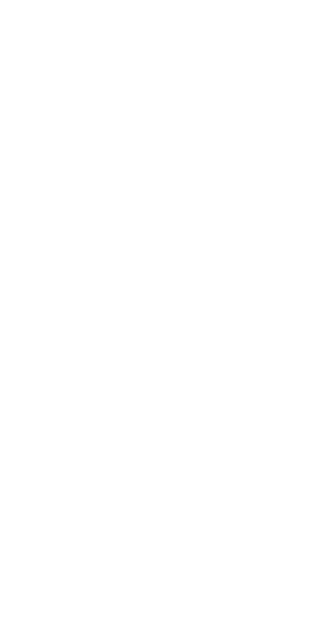 scroll, scrollTop: 0, scrollLeft: 0, axis: both 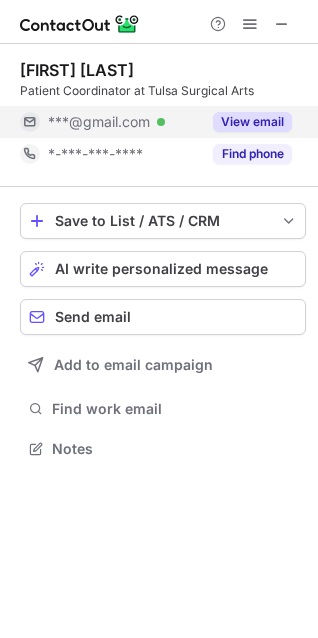 click on "***@gmail.com Verified" at bounding box center [124, 122] 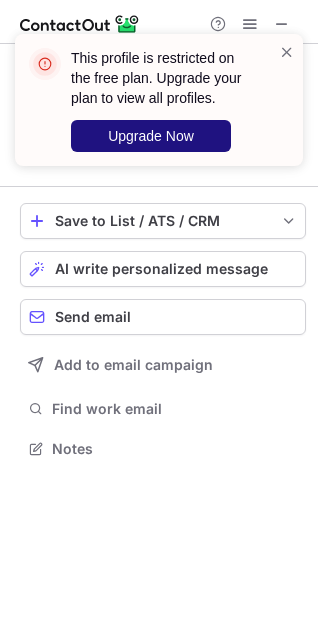 click on "Upgrade Now" at bounding box center (151, 136) 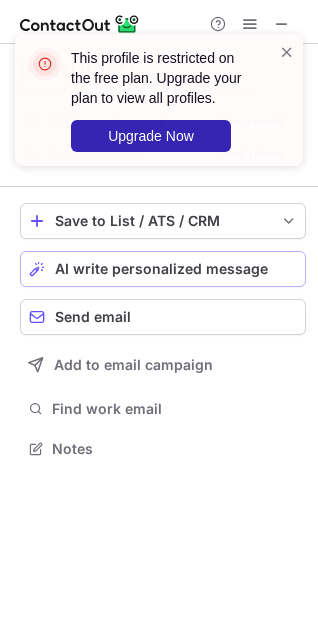 scroll, scrollTop: 10, scrollLeft: 10, axis: both 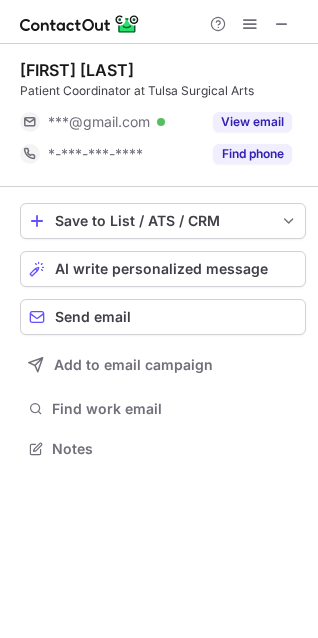 click on "This profile is restricted on the free plan. Upgrade your plan to view all profiles. Upgrade Now Hana Thompson Patient Coordinator at Tulsa Surgical Arts ***@gmail.com Verified View email *-***-***-**** Find phone Save to List / ATS / CRM List Select Lever Connect Greenhouse Connect Salesforce Connect Hubspot Connect Bullhorn Connect Zapier (100+ Applications) Connect Request a new integration AI write personalized message Send email Add to email campaign Find work email Notes" at bounding box center (159, 319) 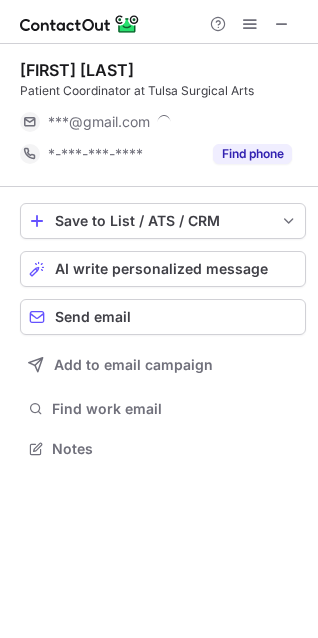 scroll, scrollTop: 10, scrollLeft: 10, axis: both 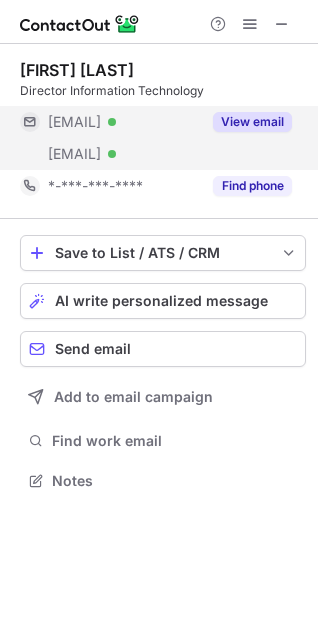 click on "View email" at bounding box center [252, 122] 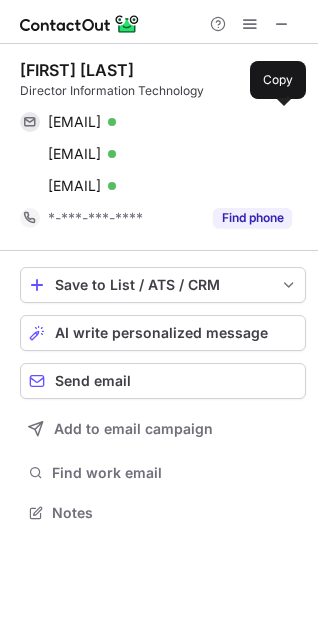 scroll, scrollTop: 10, scrollLeft: 10, axis: both 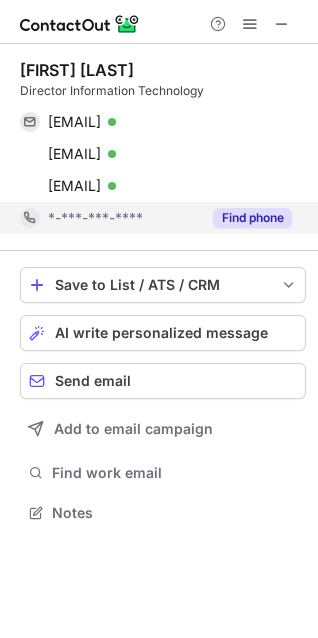click on "*-***-***-****" at bounding box center [124, 218] 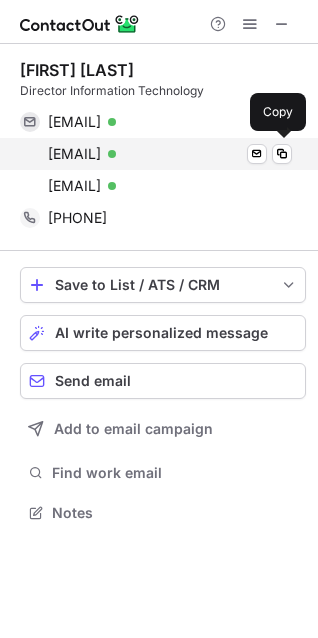 click on "seantyrone@michaelsaunders.com" at bounding box center [74, 154] 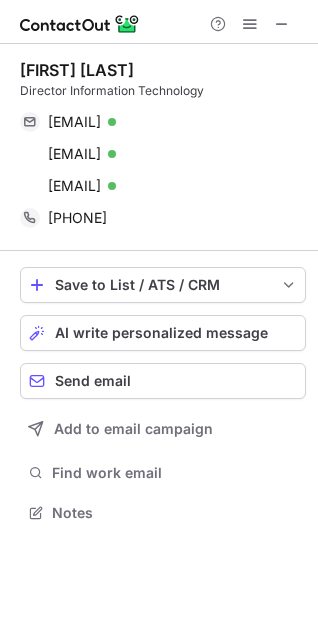 click on "Sean Tyrone" at bounding box center [77, 70] 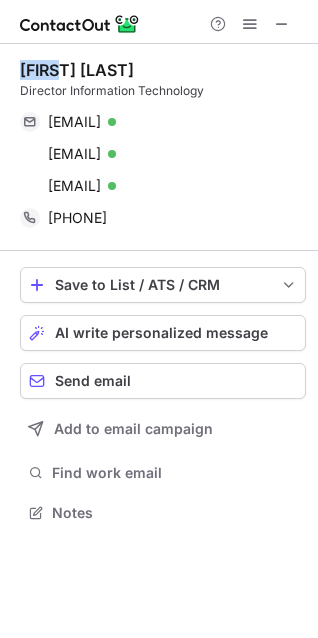 click on "Sean Tyrone" at bounding box center [77, 70] 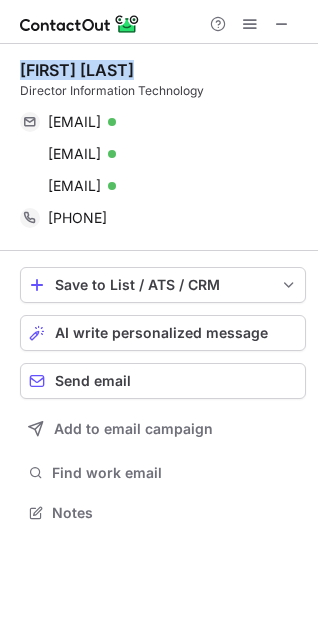 copy on "Sean Tyrone" 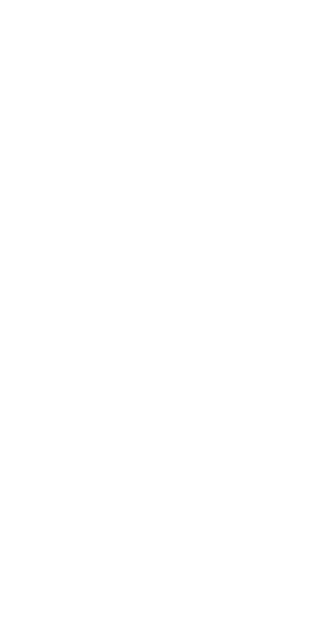 scroll, scrollTop: 0, scrollLeft: 0, axis: both 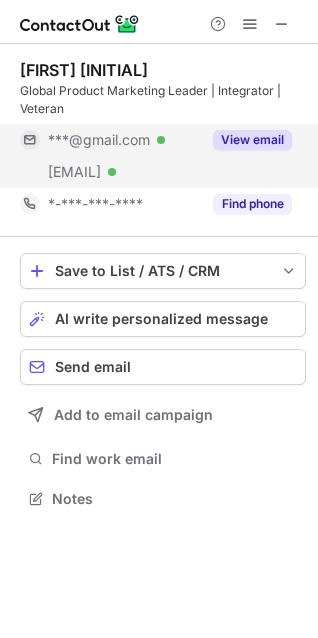 click on "View email" at bounding box center (252, 140) 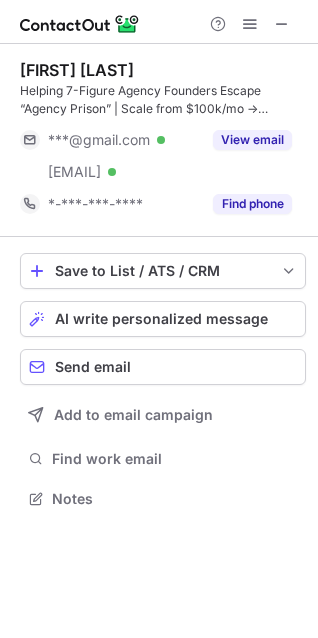 scroll, scrollTop: 0, scrollLeft: 0, axis: both 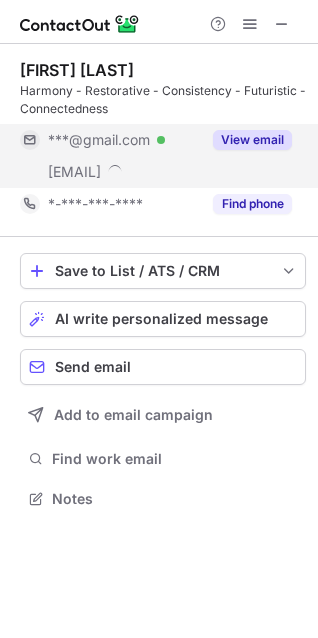 click on "***@gmail.com Verified" at bounding box center [110, 140] 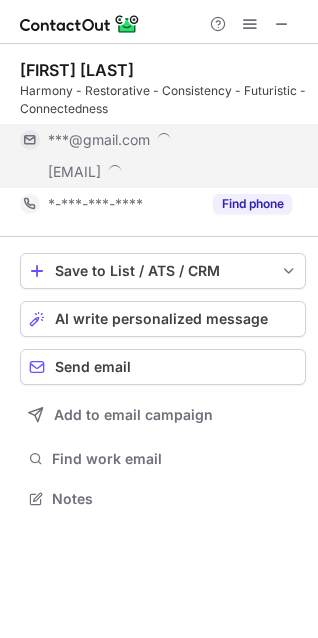 scroll, scrollTop: 10, scrollLeft: 10, axis: both 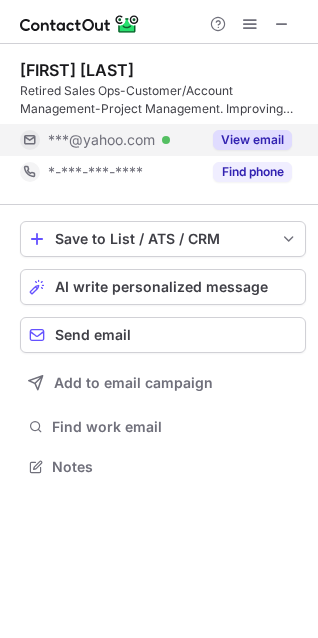 click on "***@yahoo.com" at bounding box center [101, 140] 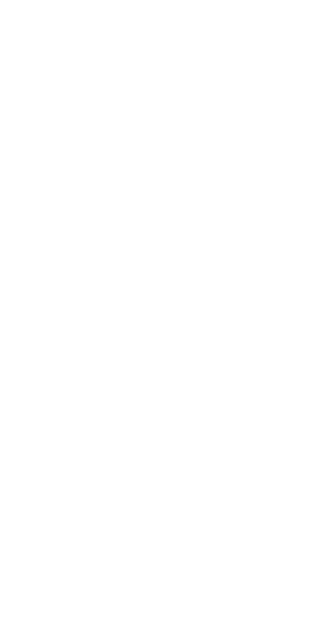 scroll, scrollTop: 0, scrollLeft: 0, axis: both 